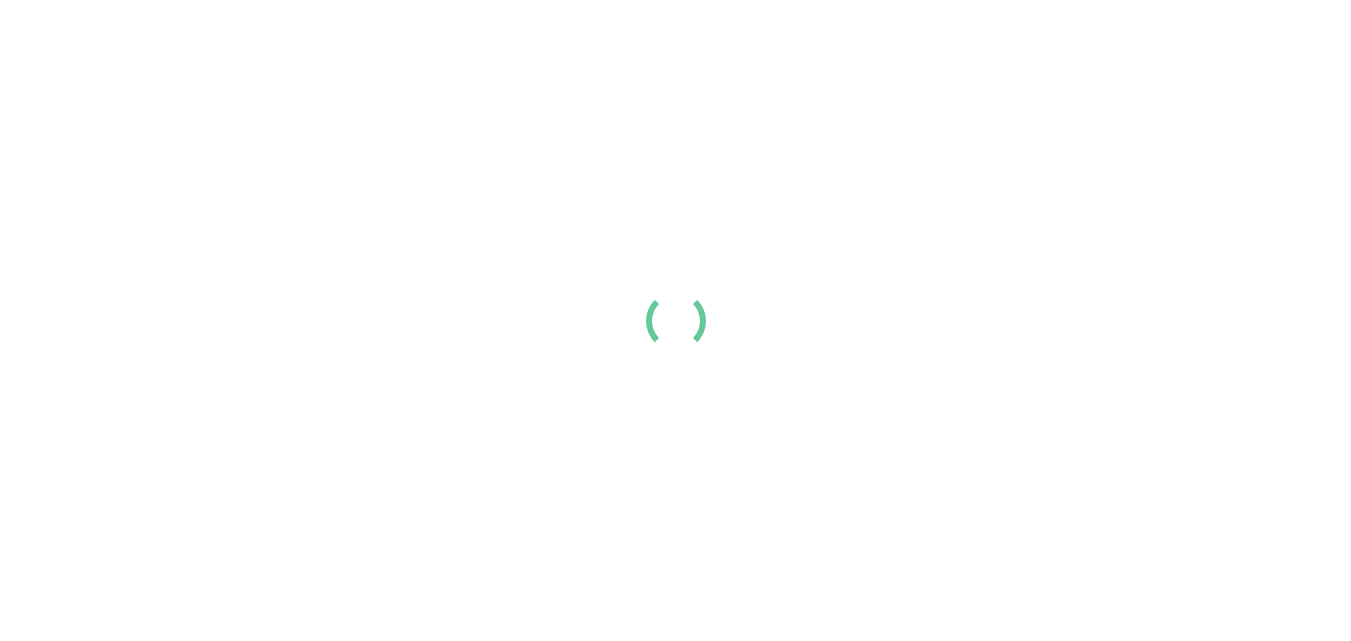 scroll, scrollTop: 0, scrollLeft: 0, axis: both 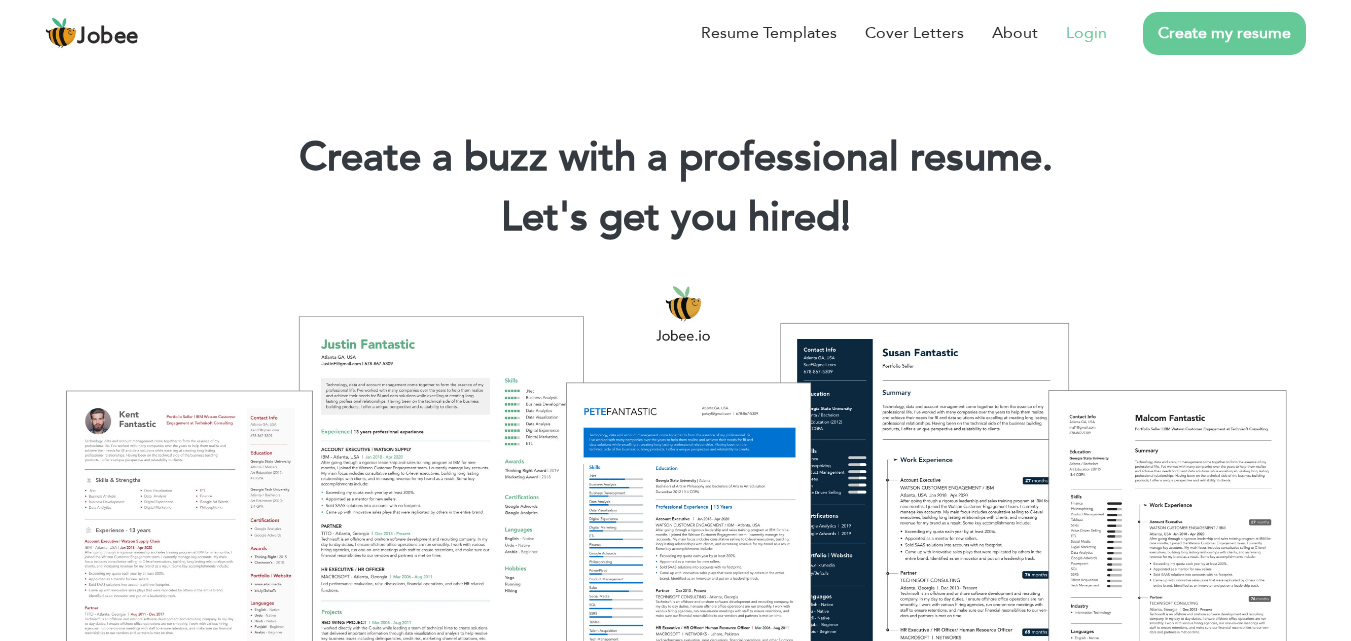 click on "Login" at bounding box center [1086, 33] 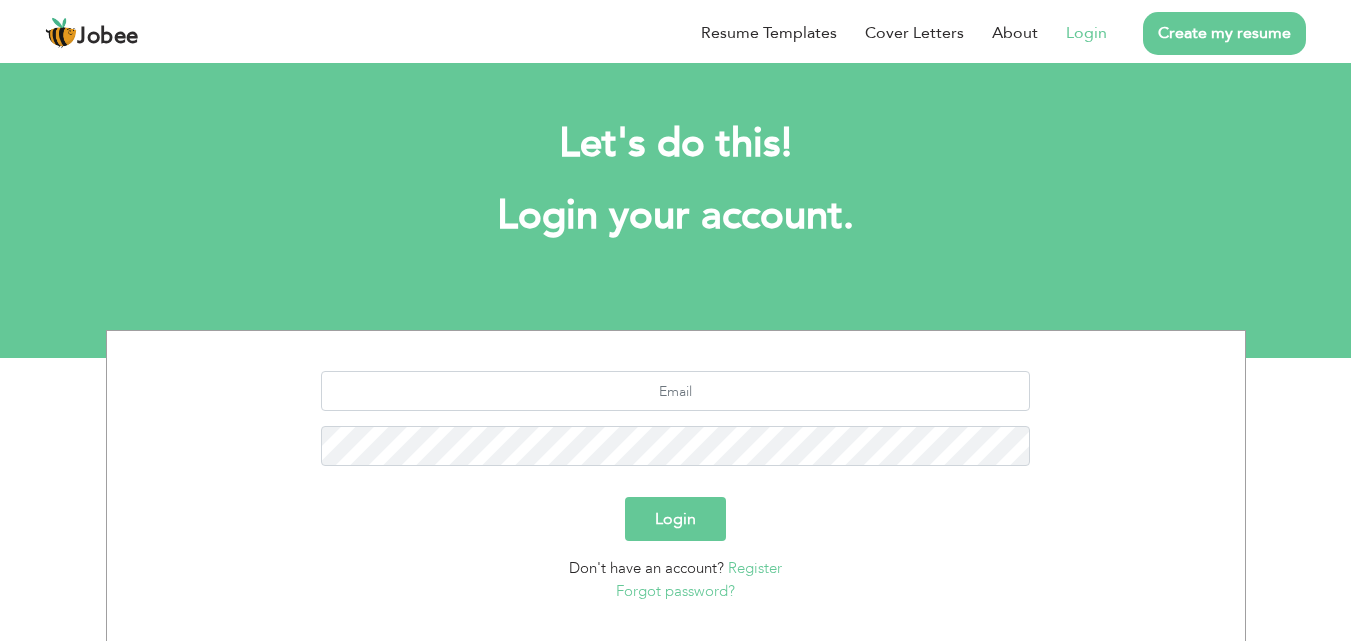 scroll, scrollTop: 0, scrollLeft: 0, axis: both 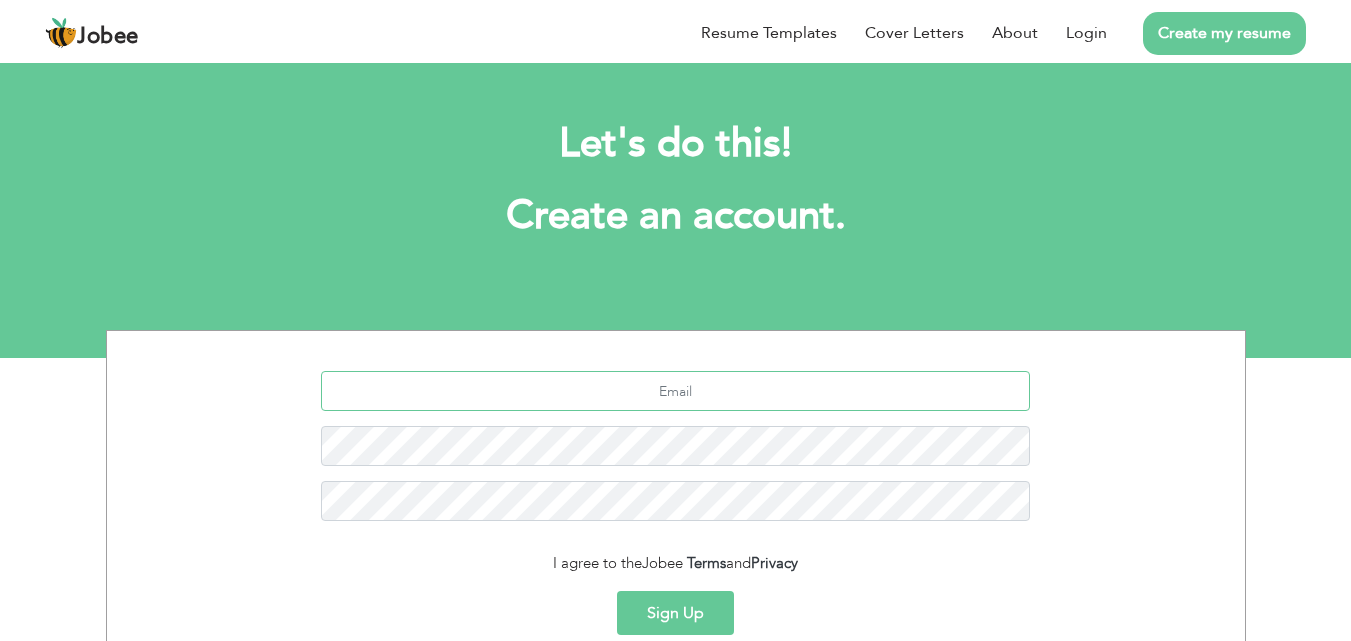 click at bounding box center (675, 391) 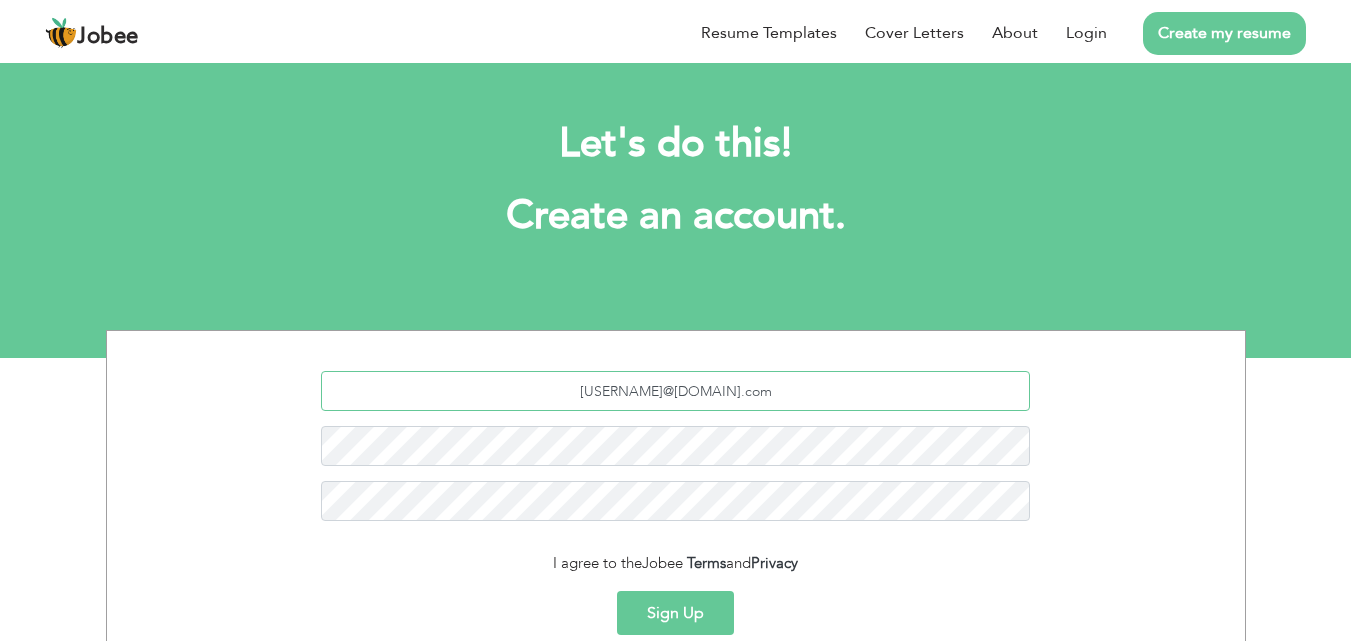 click on "mohsinaawan.187@gmial.com" at bounding box center (675, 391) 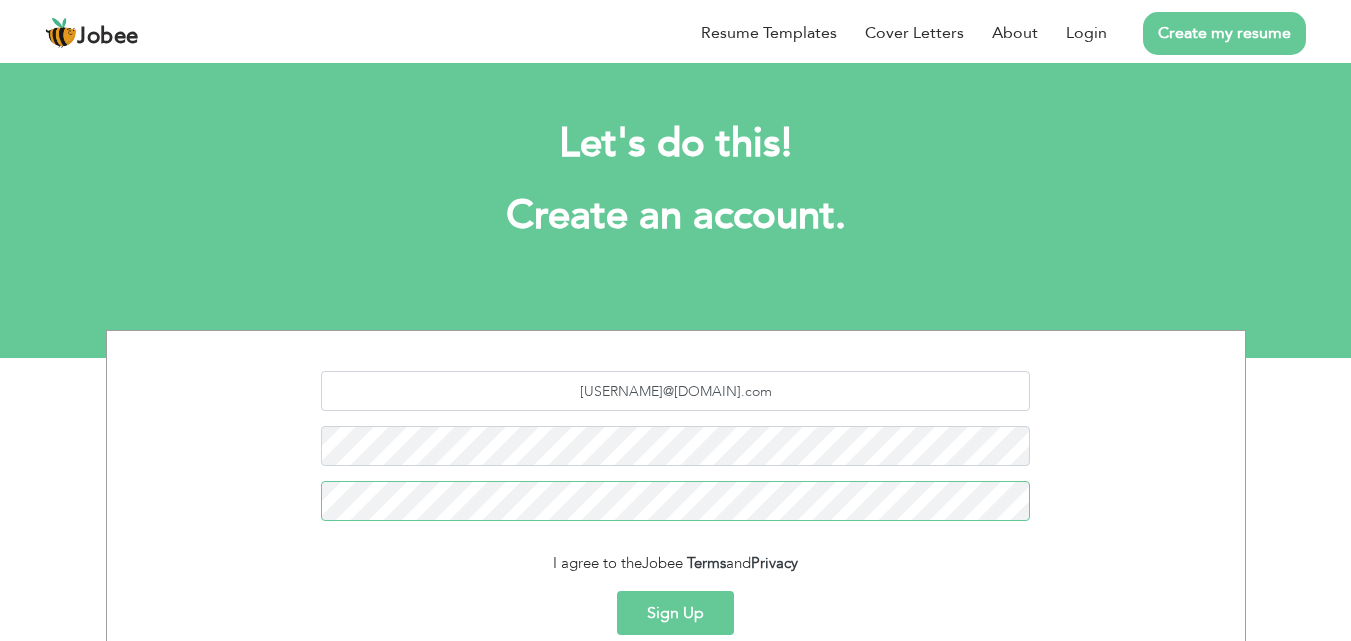 click on "Sign Up" at bounding box center [675, 613] 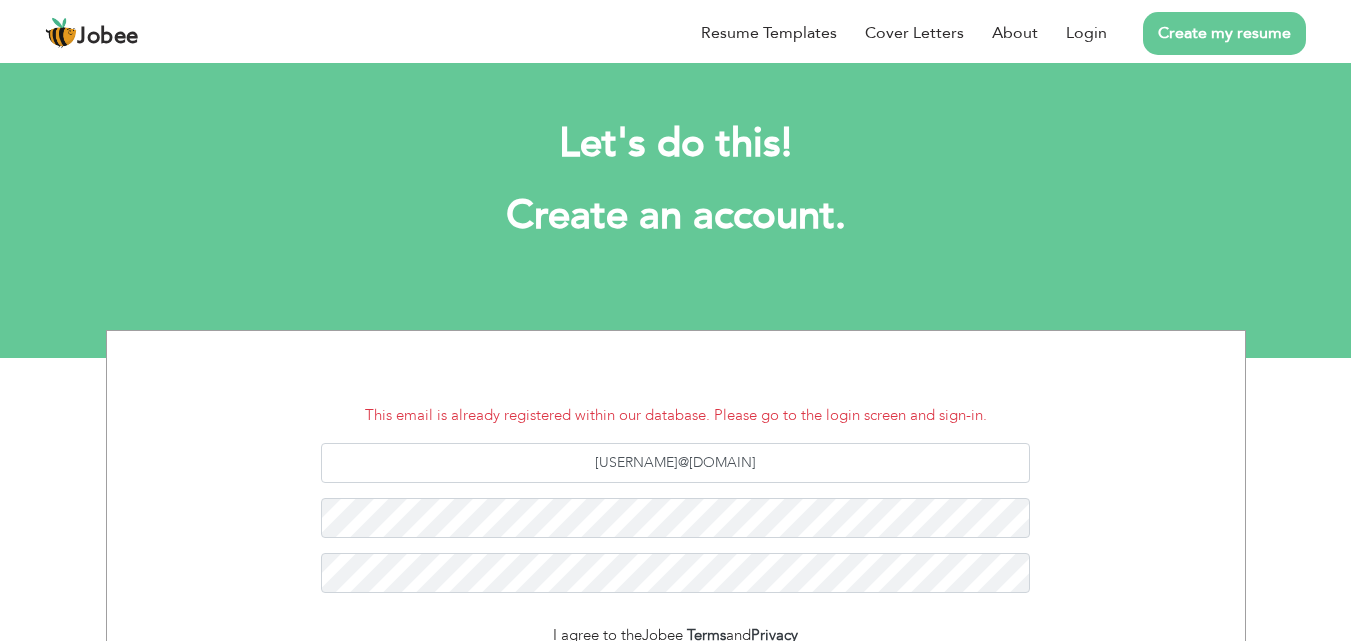 scroll, scrollTop: 0, scrollLeft: 0, axis: both 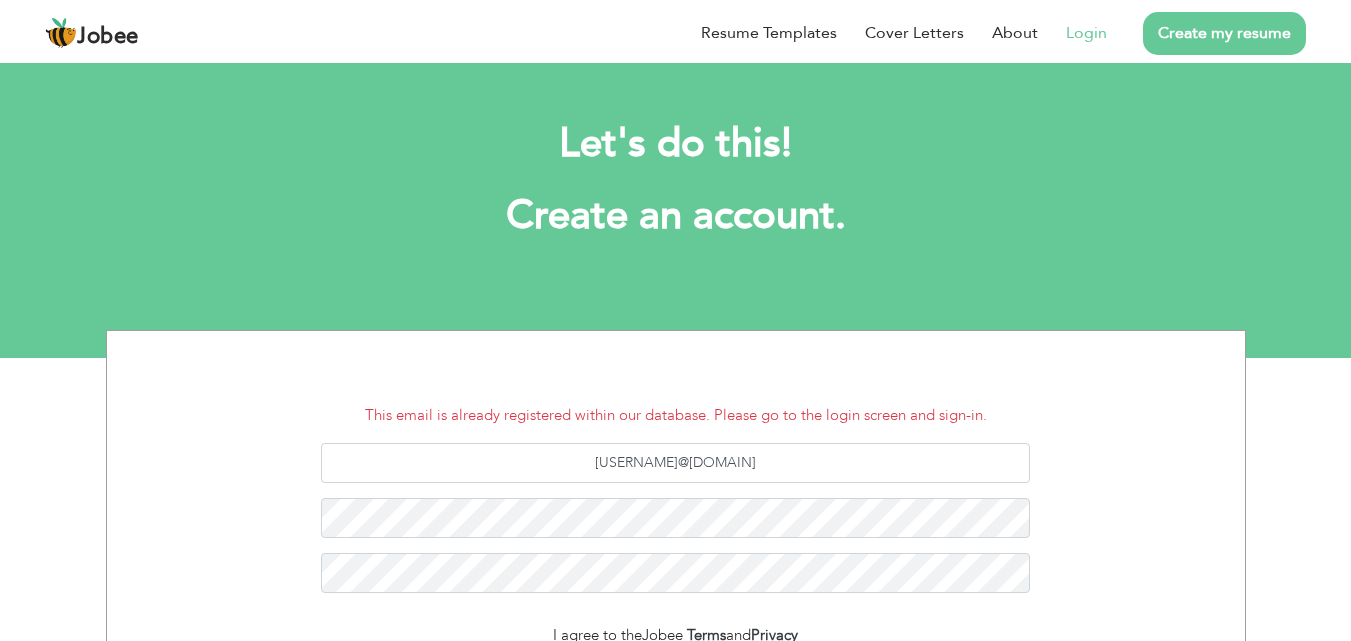 click on "Login" at bounding box center (1086, 33) 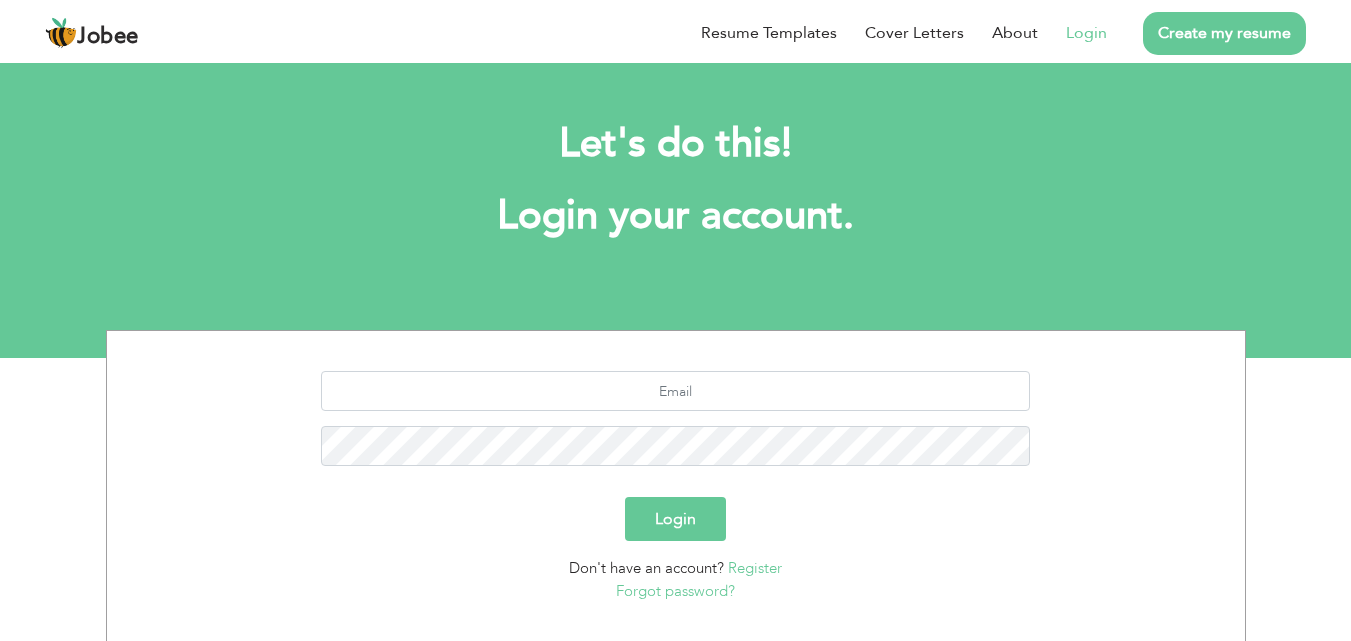 scroll, scrollTop: 0, scrollLeft: 0, axis: both 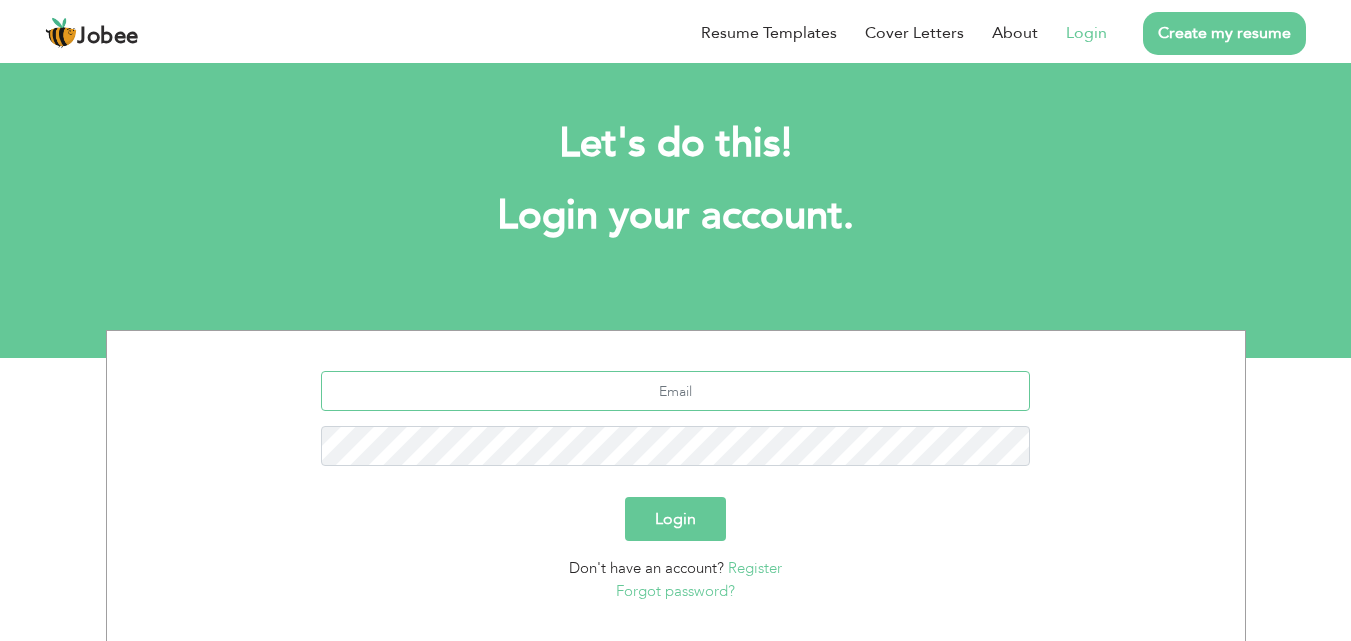 click at bounding box center (675, 391) 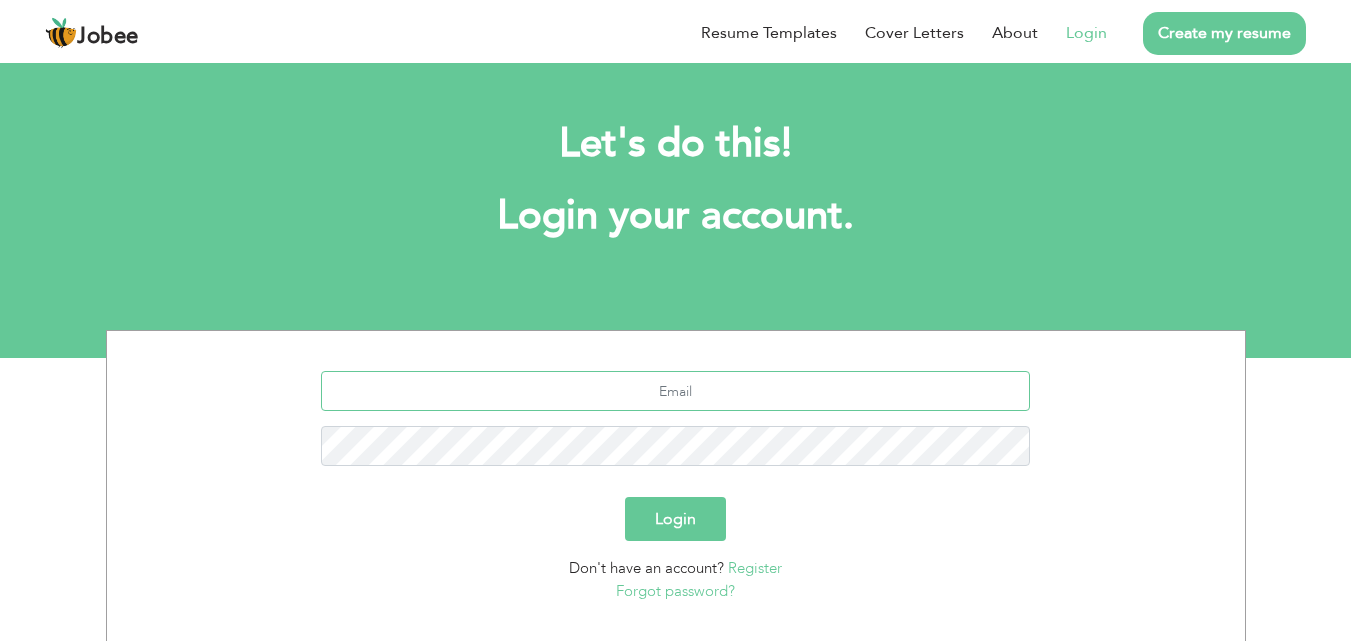 type on "[USERNAME]@[DOMAIN]" 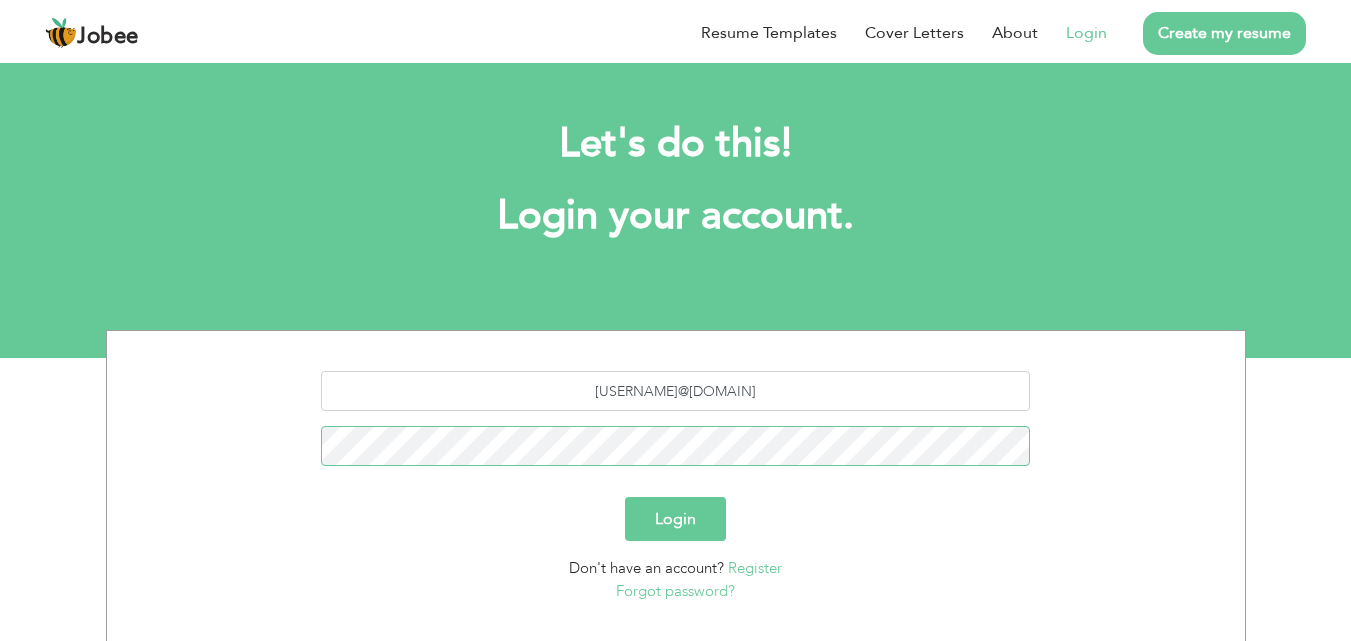 click on "Login" at bounding box center (675, 519) 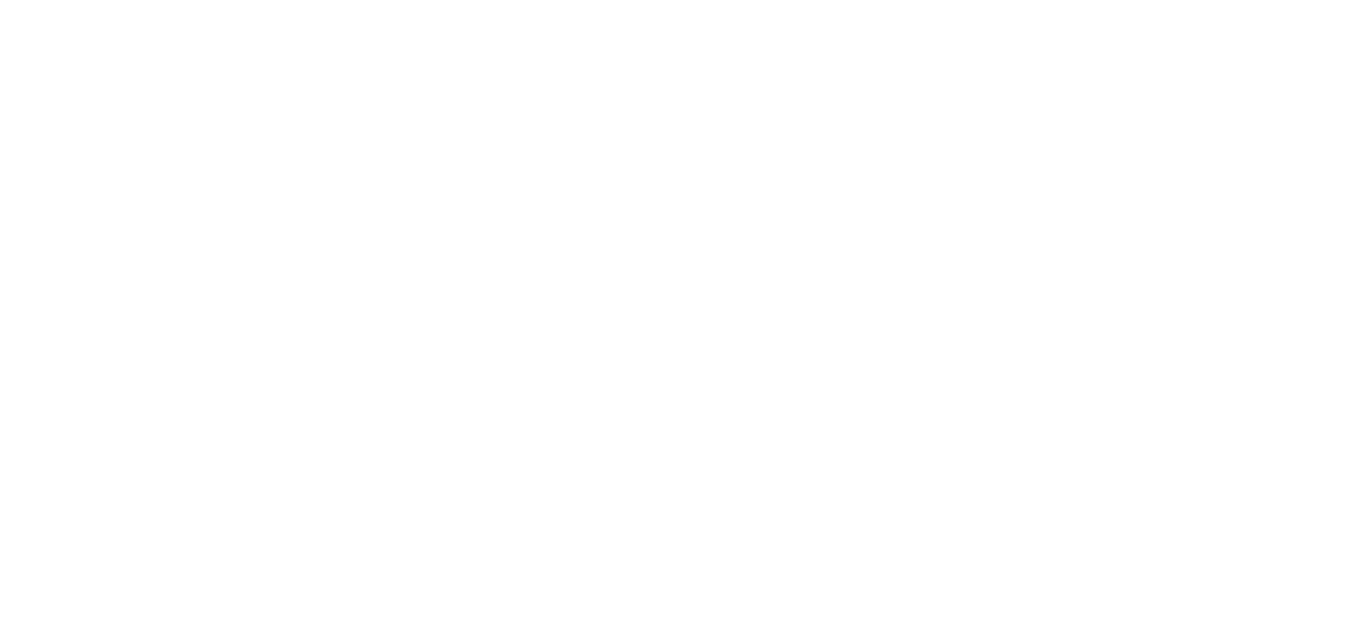 scroll, scrollTop: 0, scrollLeft: 0, axis: both 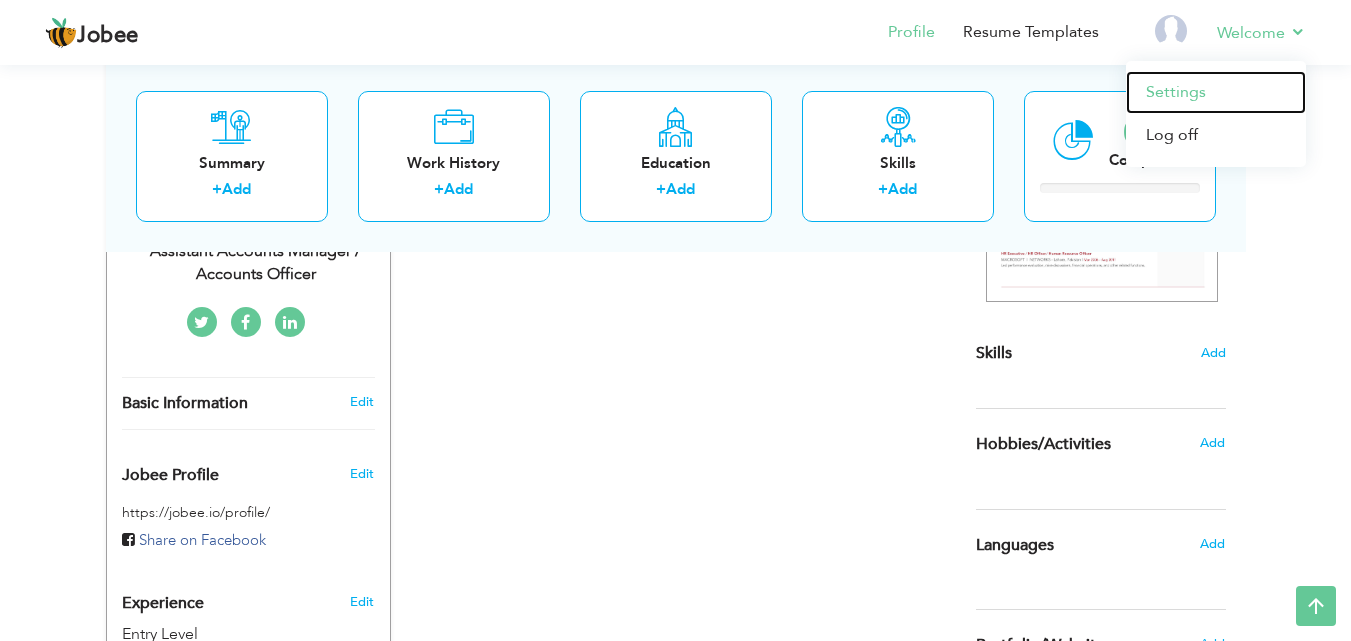 click on "Settings" at bounding box center [1216, 92] 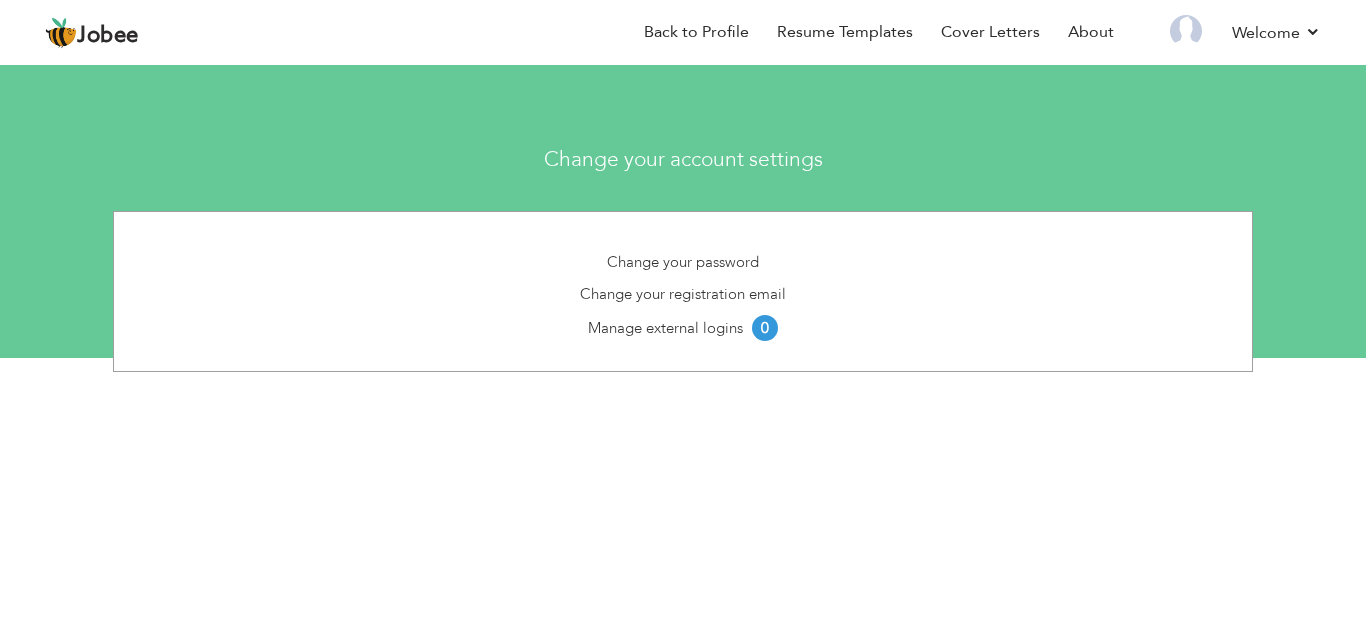 scroll, scrollTop: 0, scrollLeft: 0, axis: both 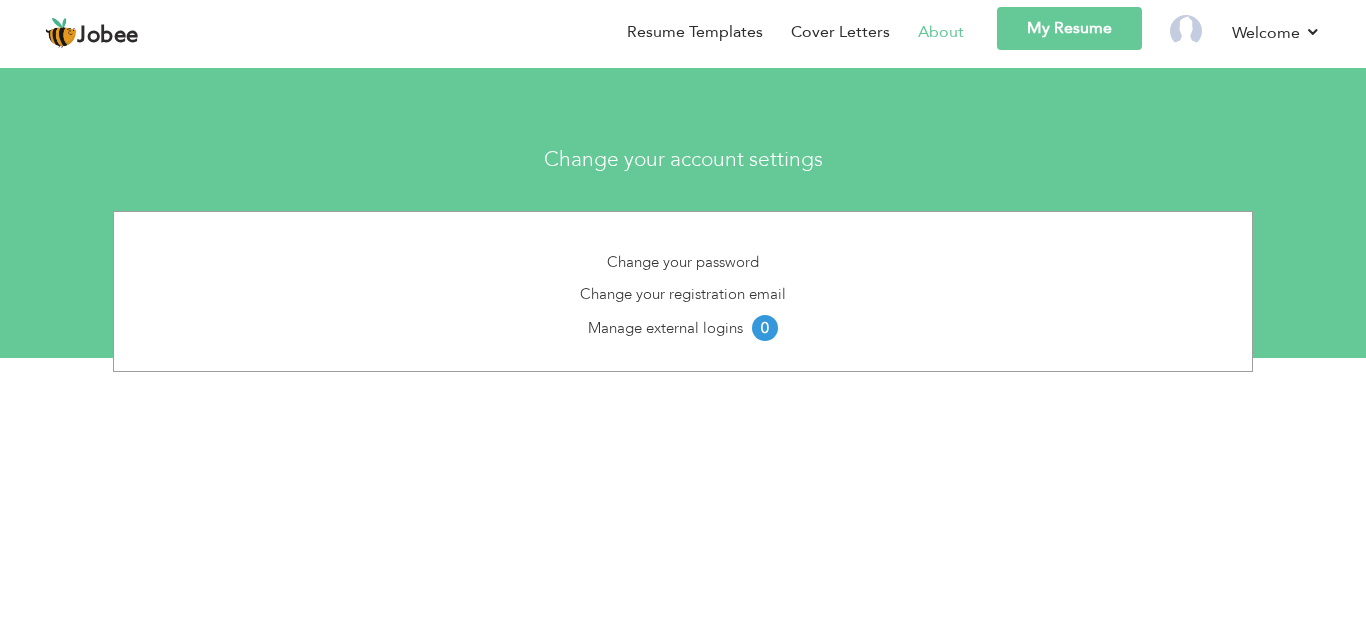 click on "About" at bounding box center (927, 35) 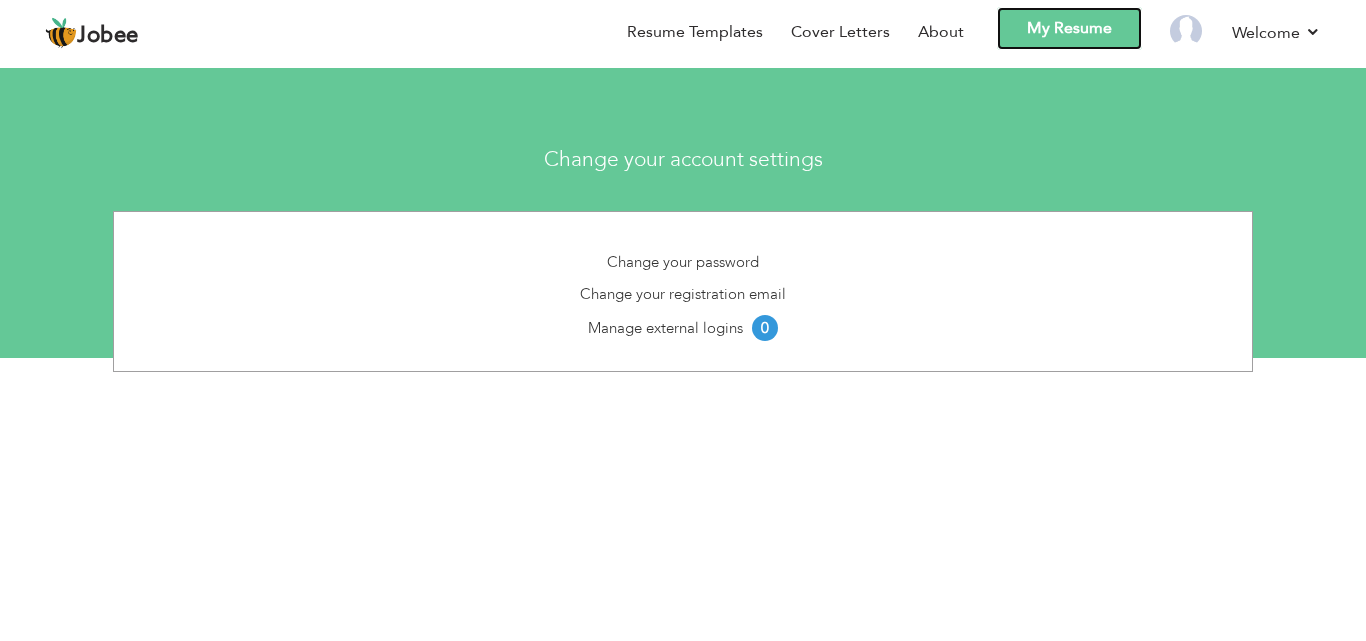 click on "My Resume" at bounding box center (1069, 28) 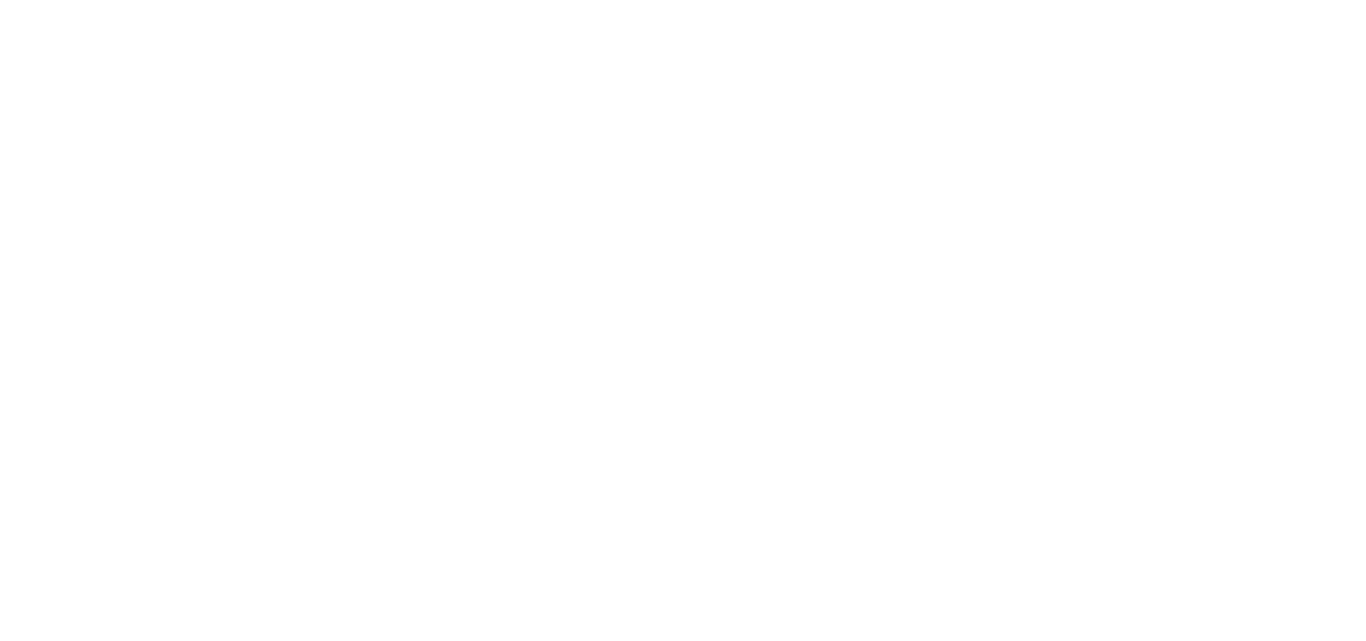 scroll, scrollTop: 0, scrollLeft: 0, axis: both 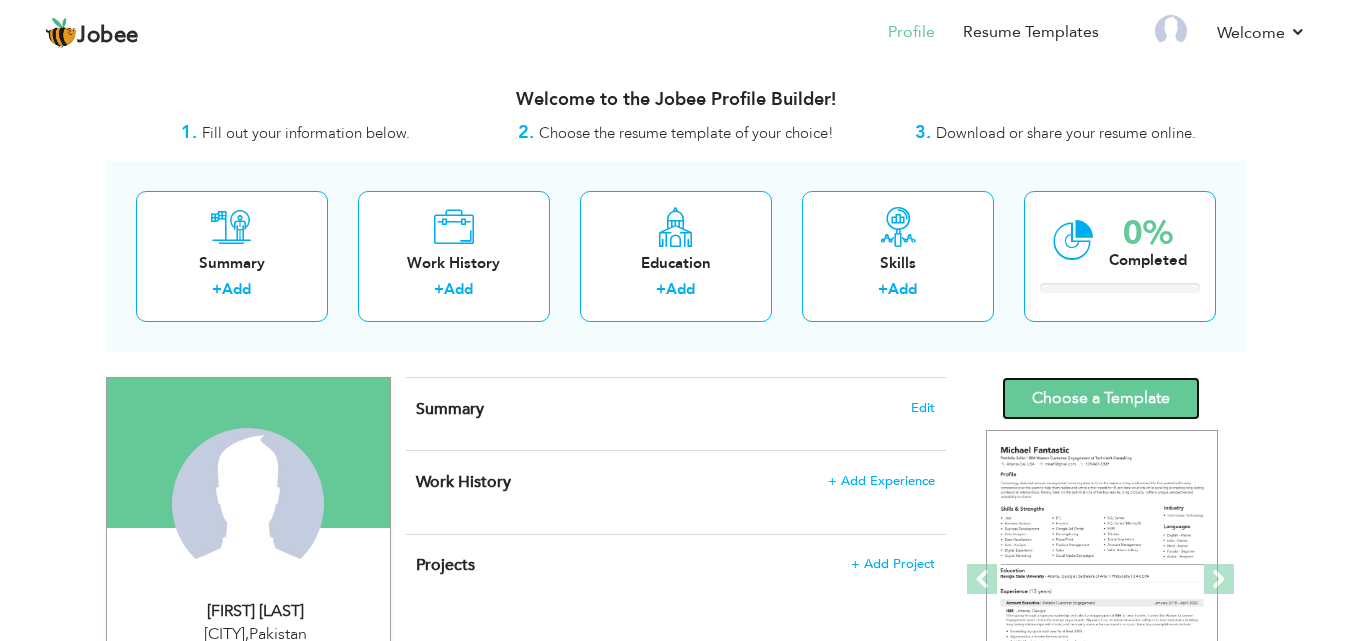 click on "Choose a Template" at bounding box center (1101, 398) 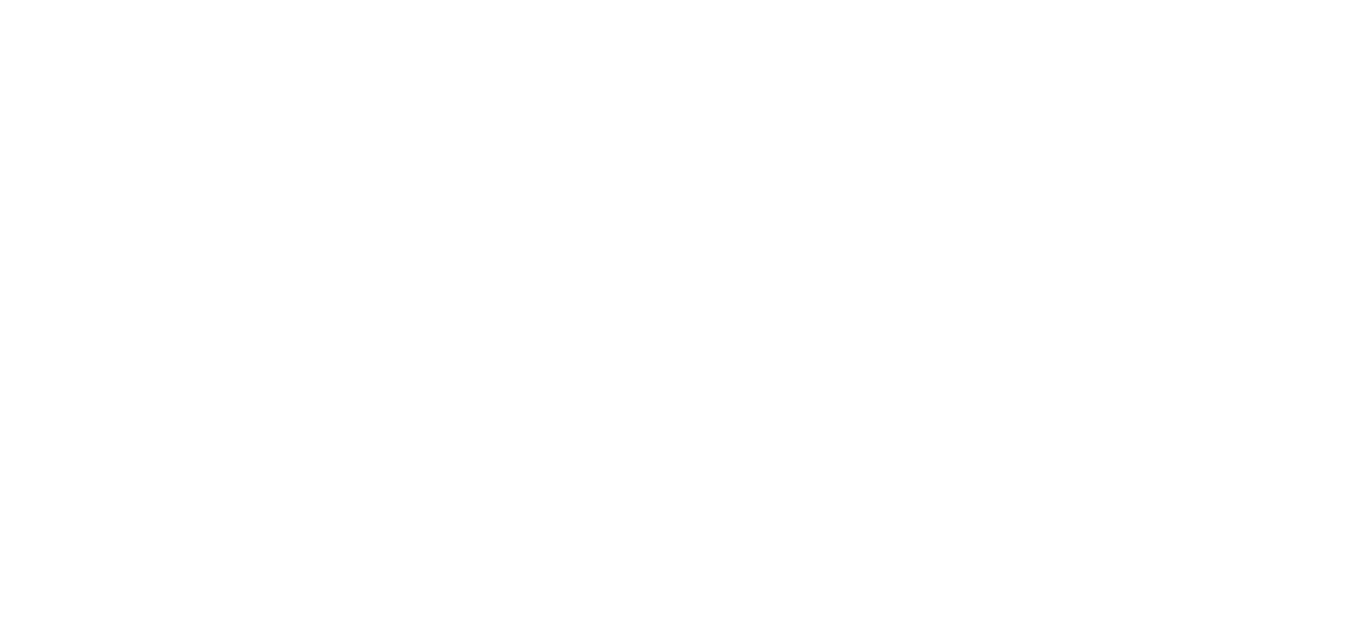 scroll, scrollTop: 0, scrollLeft: 0, axis: both 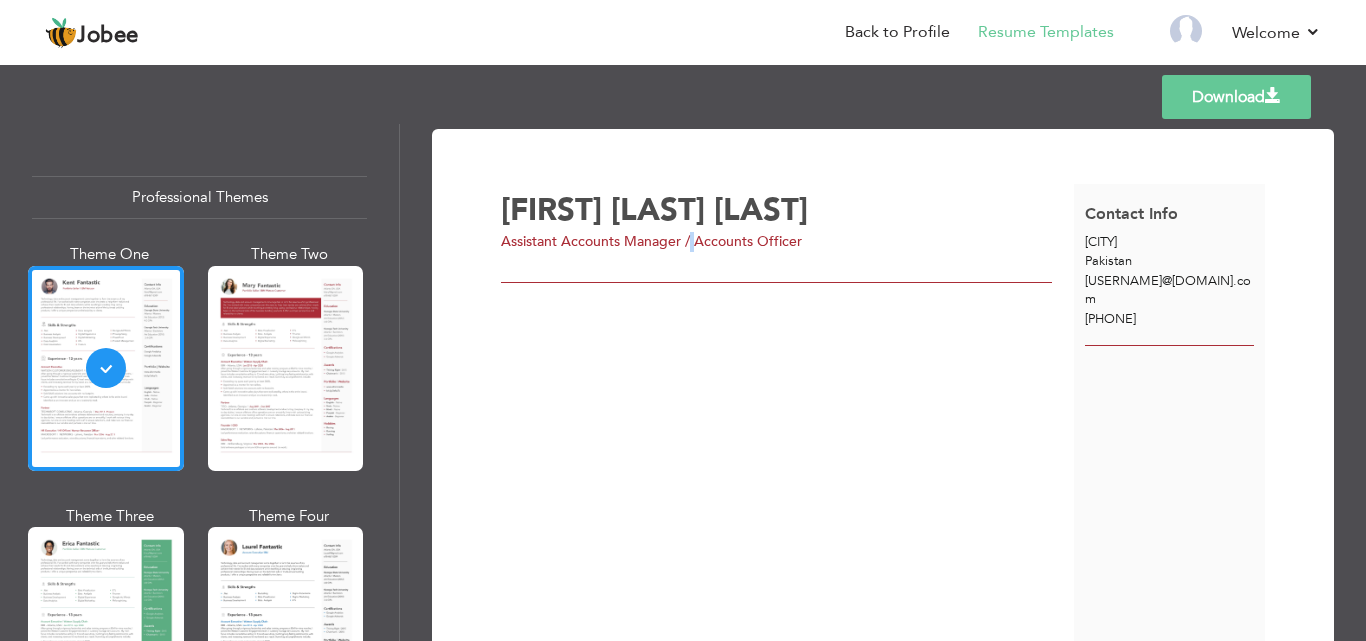 click on "Assistant Accounts Manager / Accounts Officer" at bounding box center (651, 241) 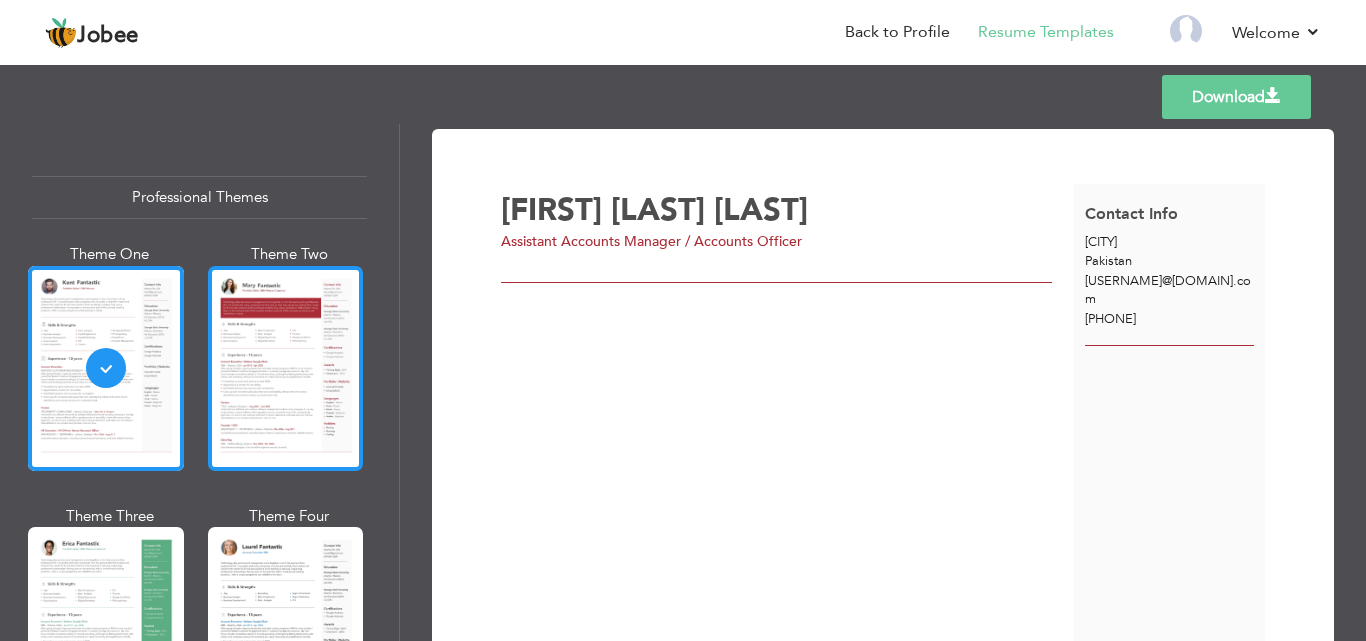 click at bounding box center (286, 368) 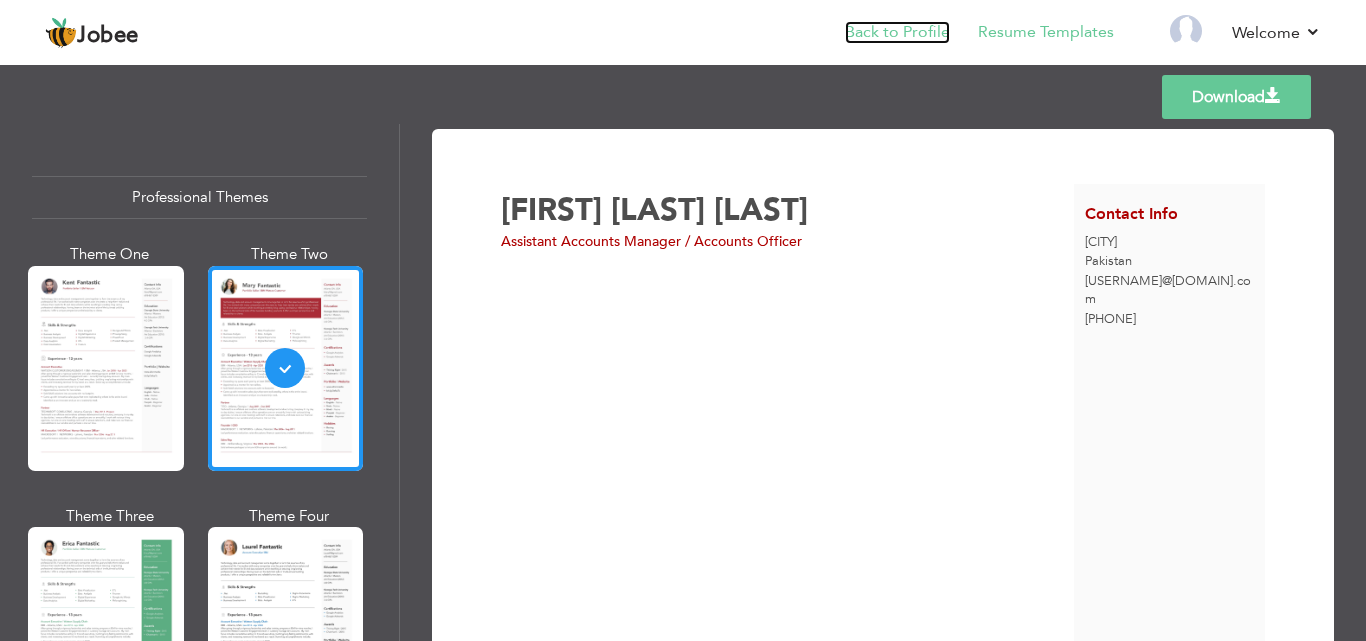 click on "Back to Profile" at bounding box center [897, 32] 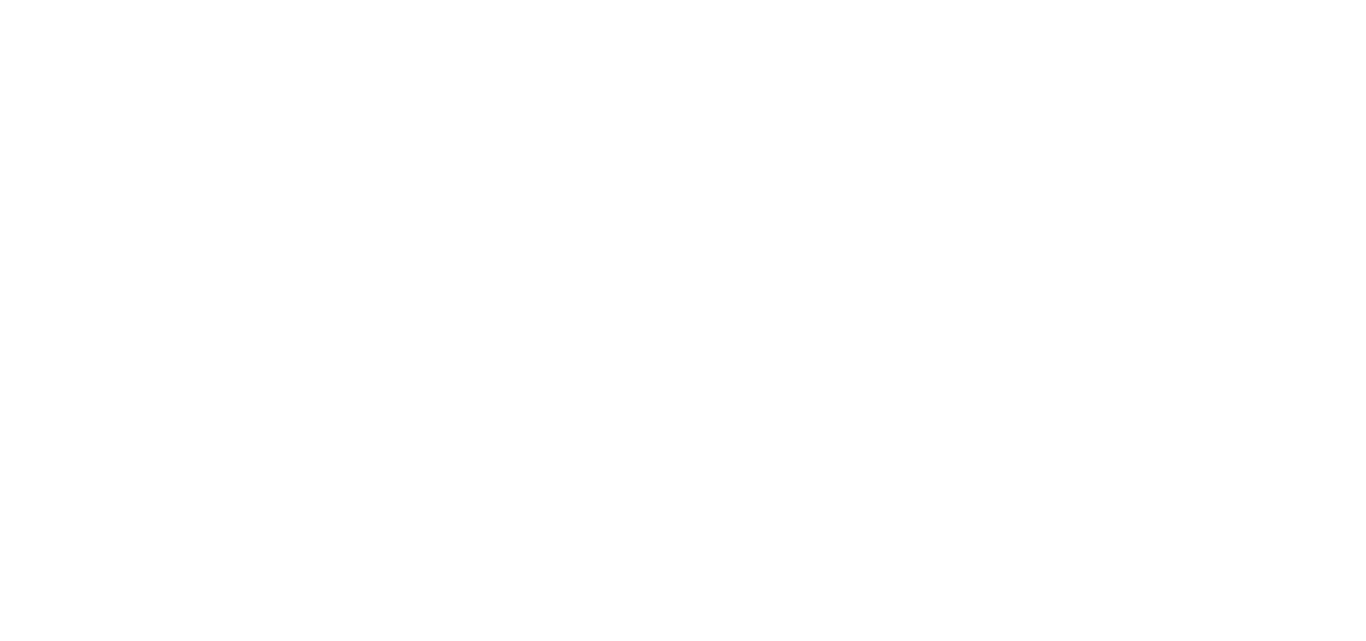 scroll, scrollTop: 0, scrollLeft: 0, axis: both 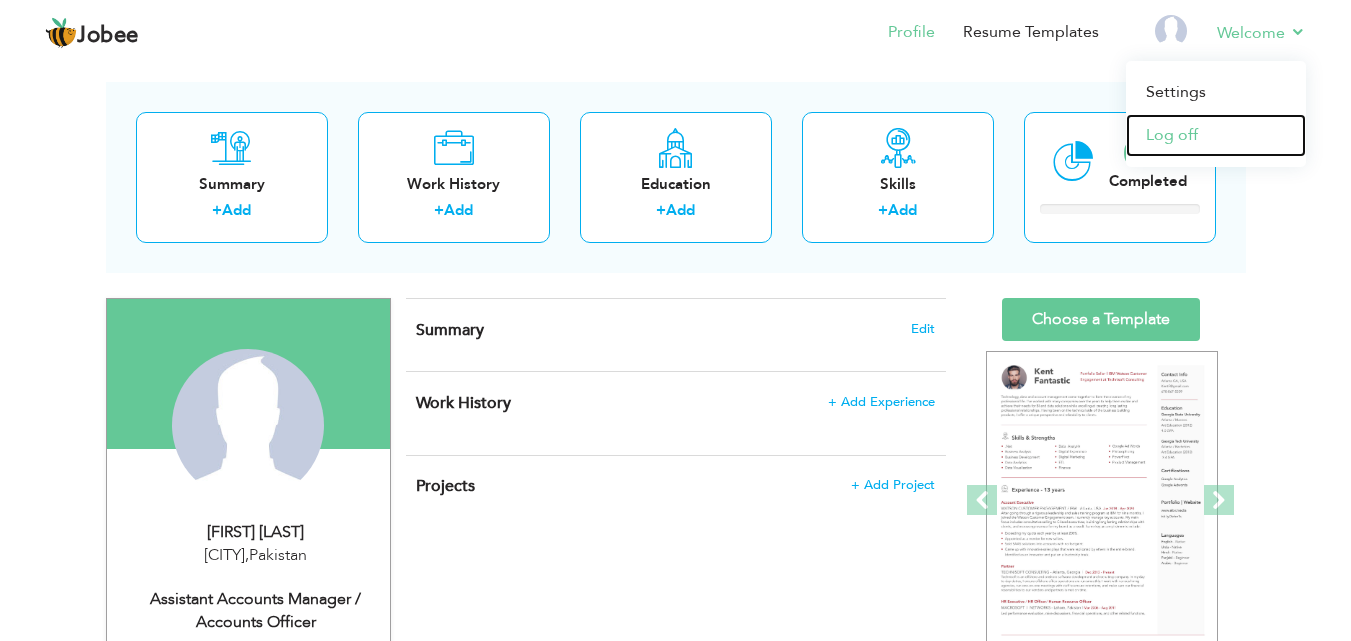 click on "Log off" at bounding box center [1216, 135] 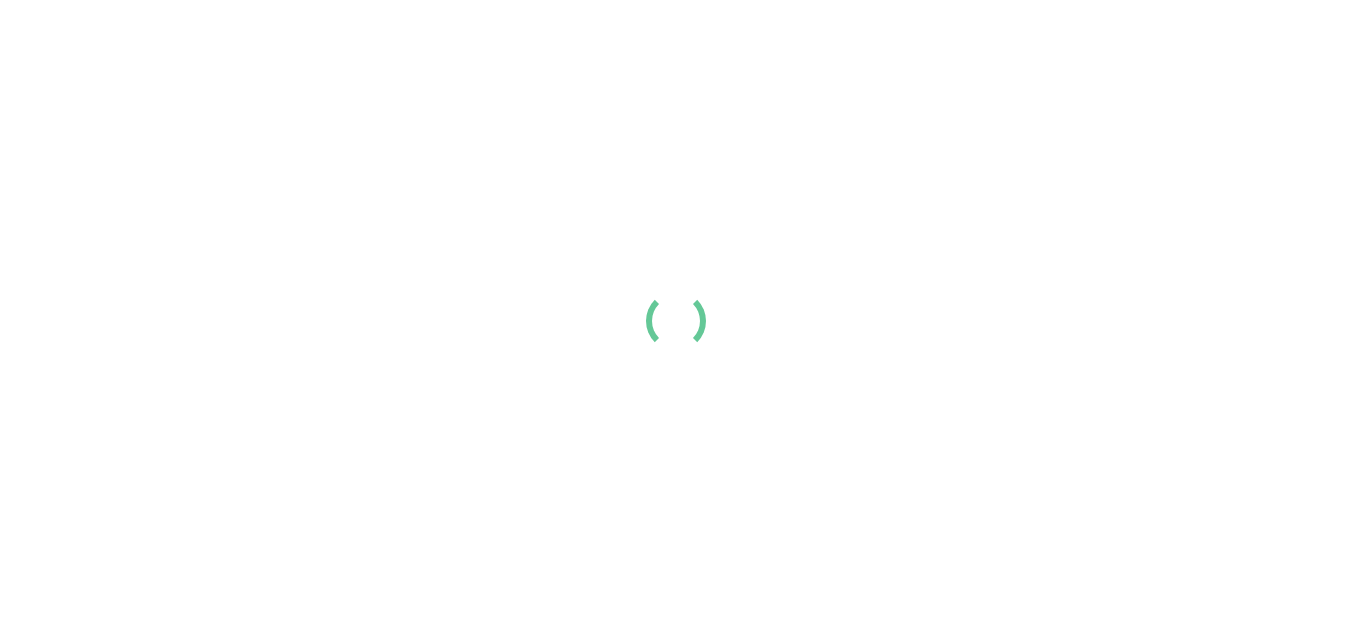 scroll, scrollTop: 0, scrollLeft: 0, axis: both 